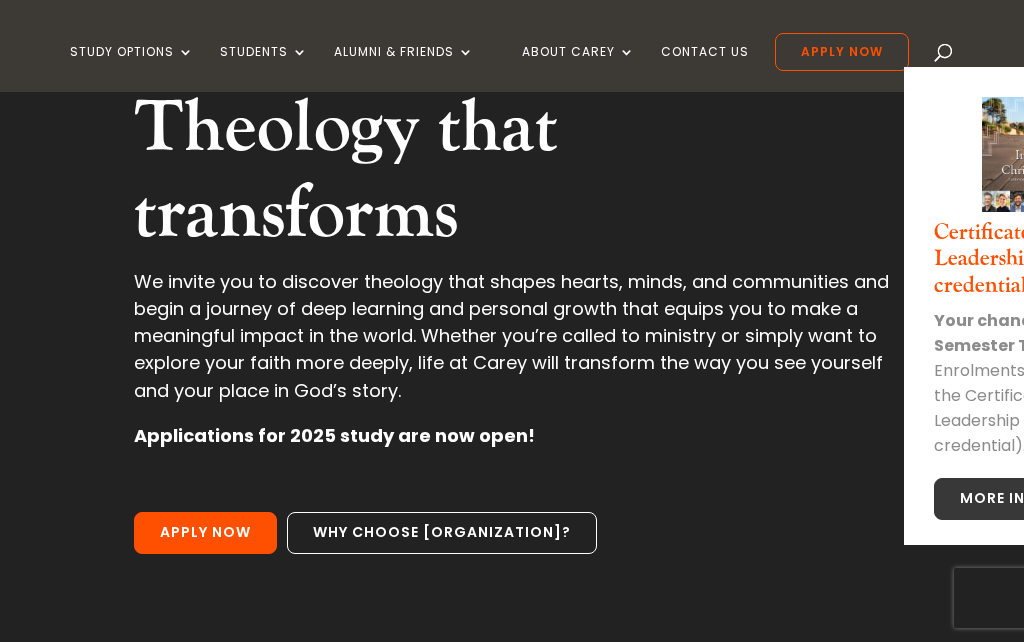 scroll, scrollTop: 238, scrollLeft: 0, axis: vertical 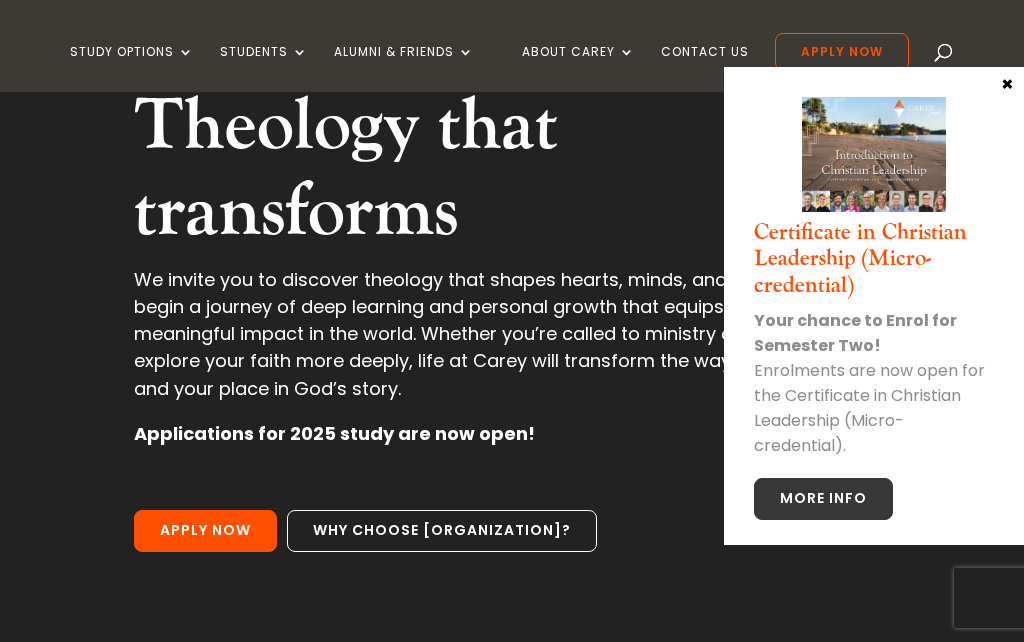 click on "More Info" at bounding box center [823, 499] 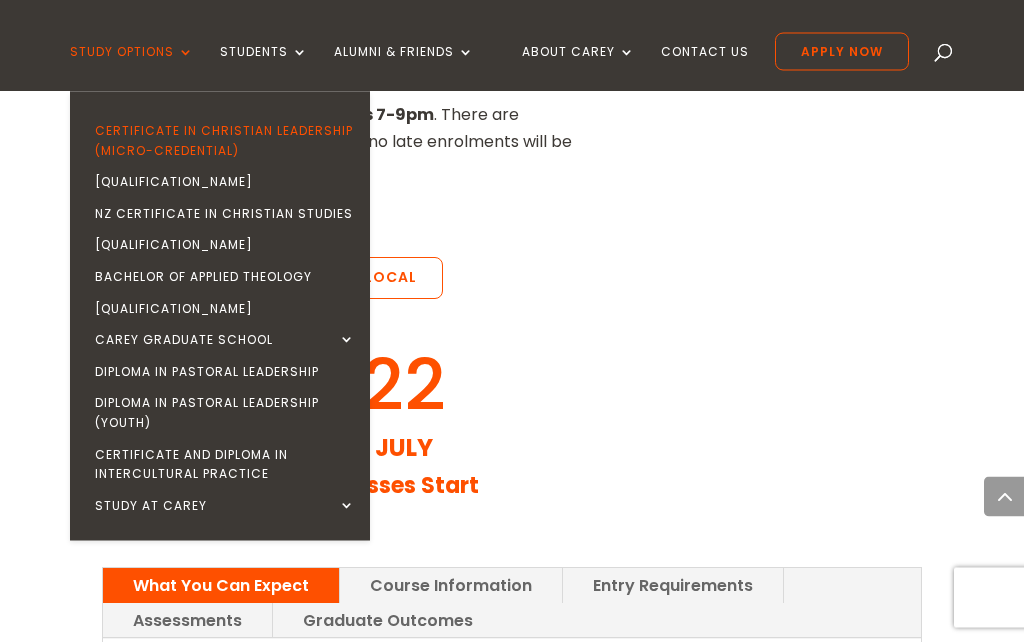 scroll, scrollTop: 2152, scrollLeft: 0, axis: vertical 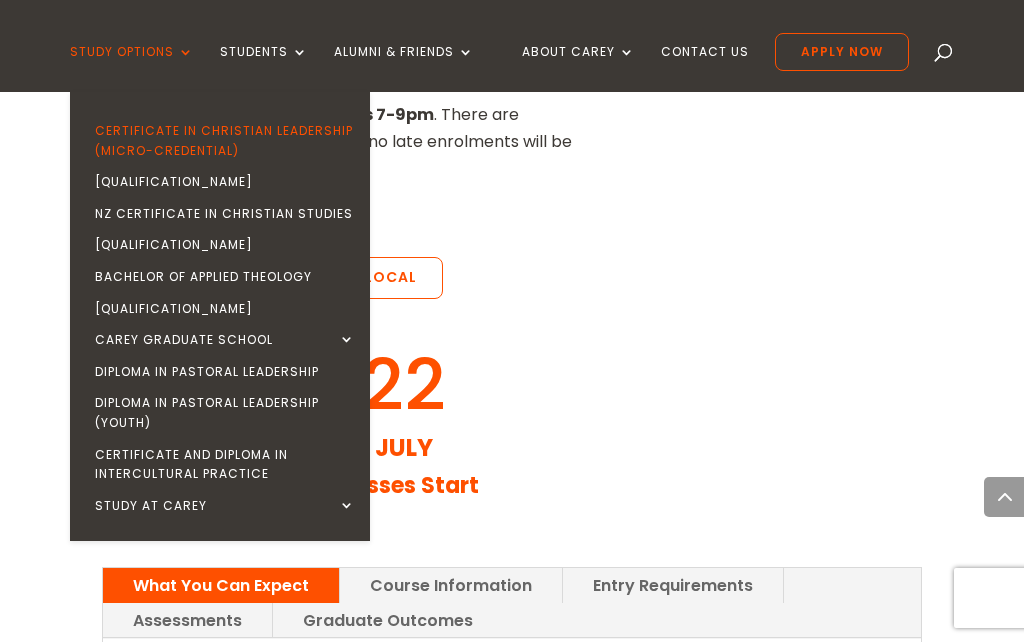 click on "NZ Certificate in Christian Ministry | Intermission" at bounding box center [225, 182] 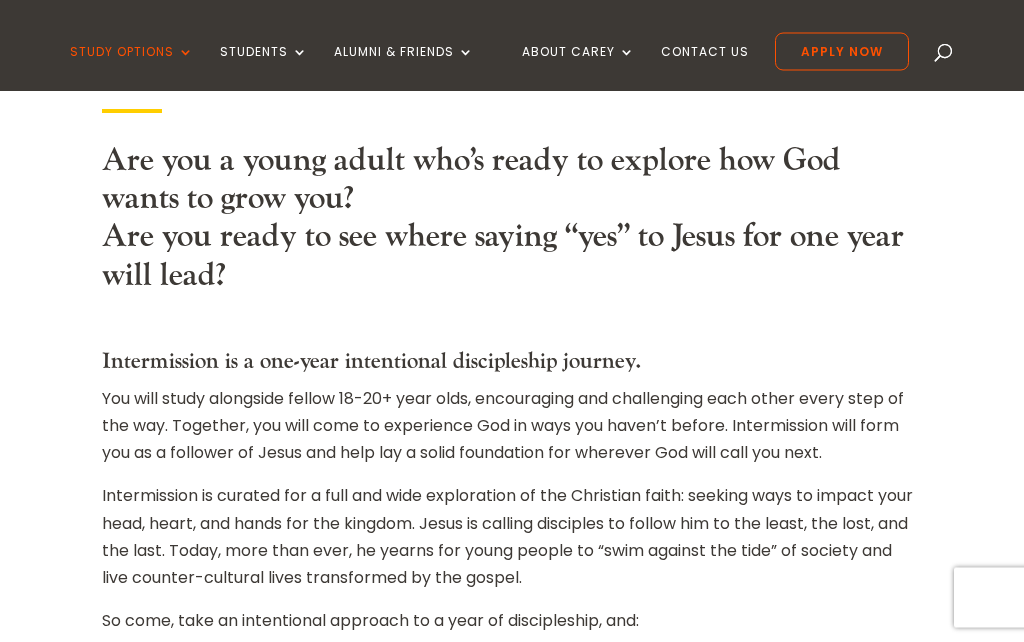 scroll, scrollTop: 669, scrollLeft: 0, axis: vertical 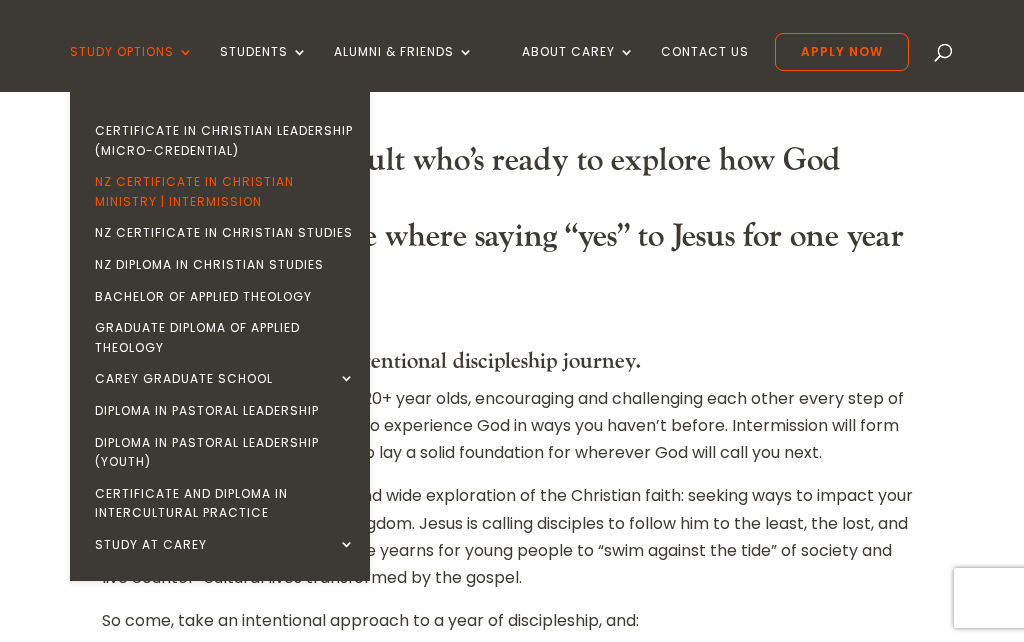 click on "NZ Certificate in Christian Studies" at bounding box center [225, 233] 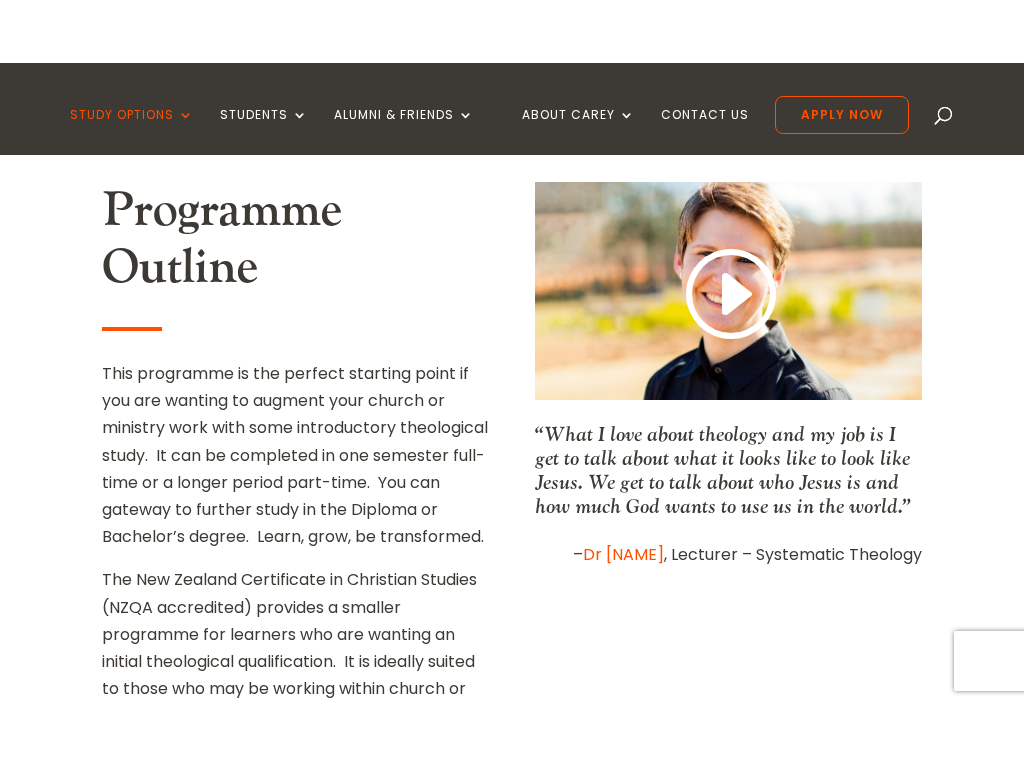 scroll, scrollTop: 766, scrollLeft: 0, axis: vertical 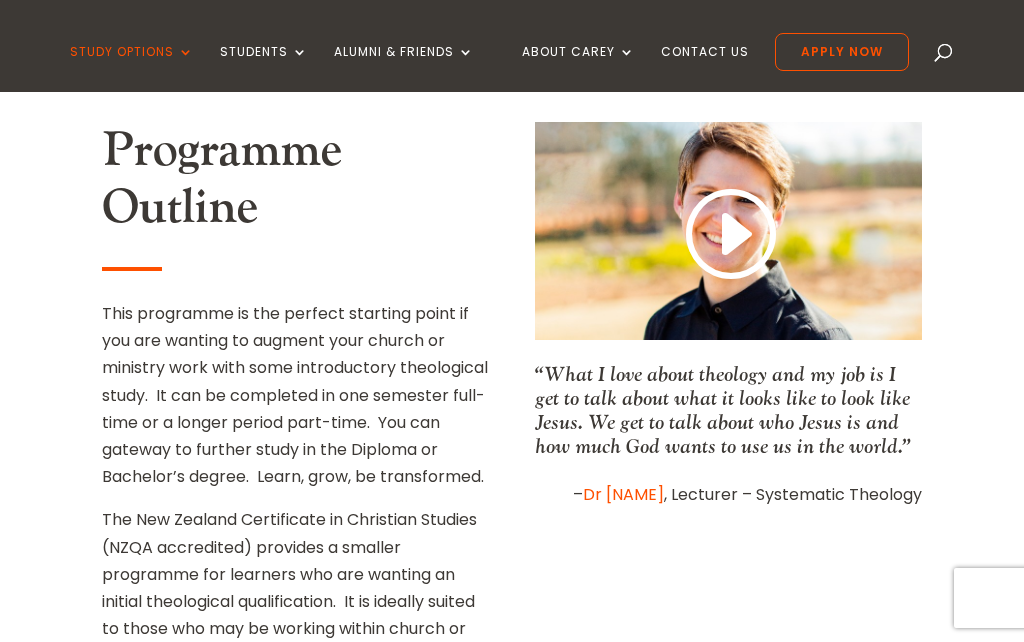 click at bounding box center (728, 235) 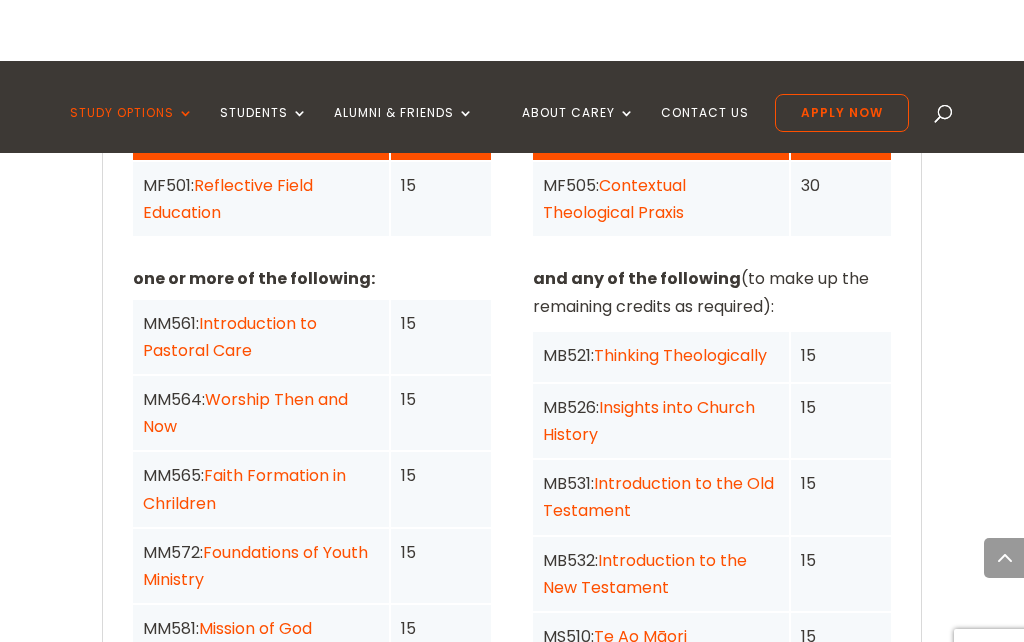 scroll, scrollTop: 1733, scrollLeft: 0, axis: vertical 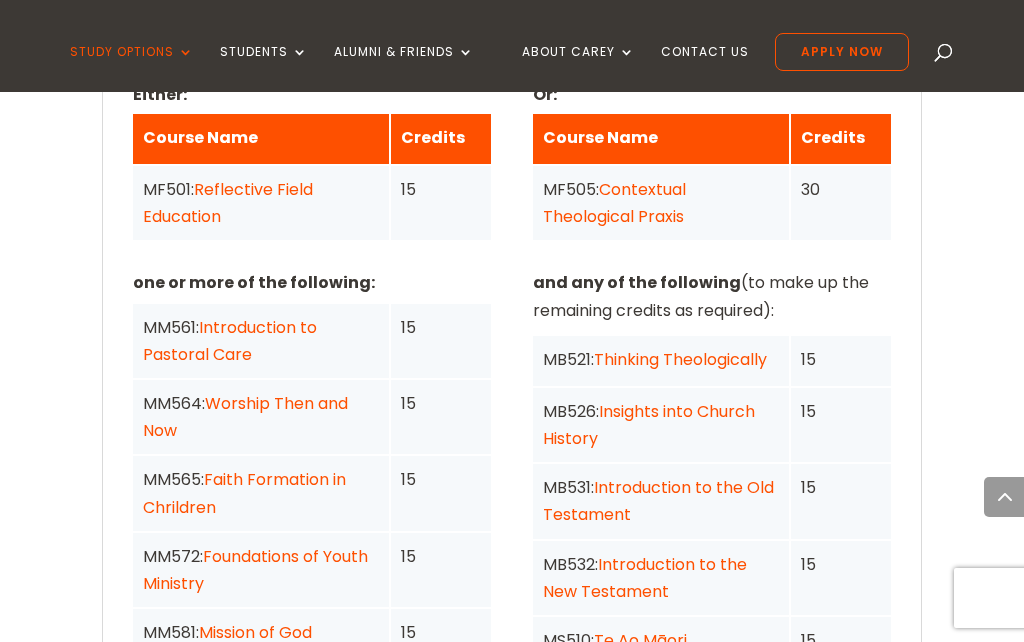 click on "Reflective Field Education" at bounding box center [228, 203] 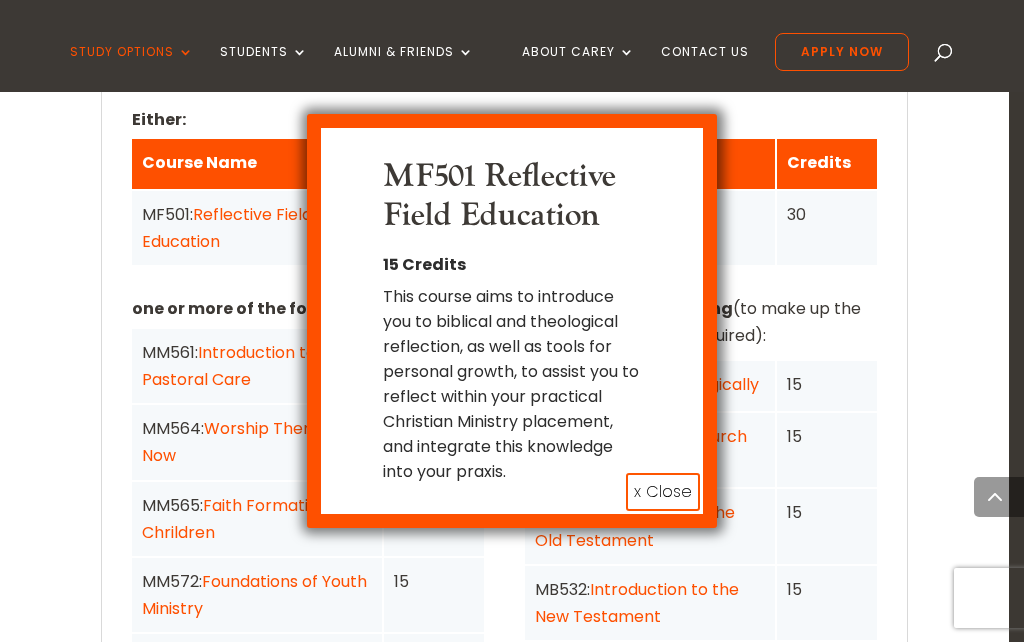 click on "x Close" at bounding box center [663, 492] 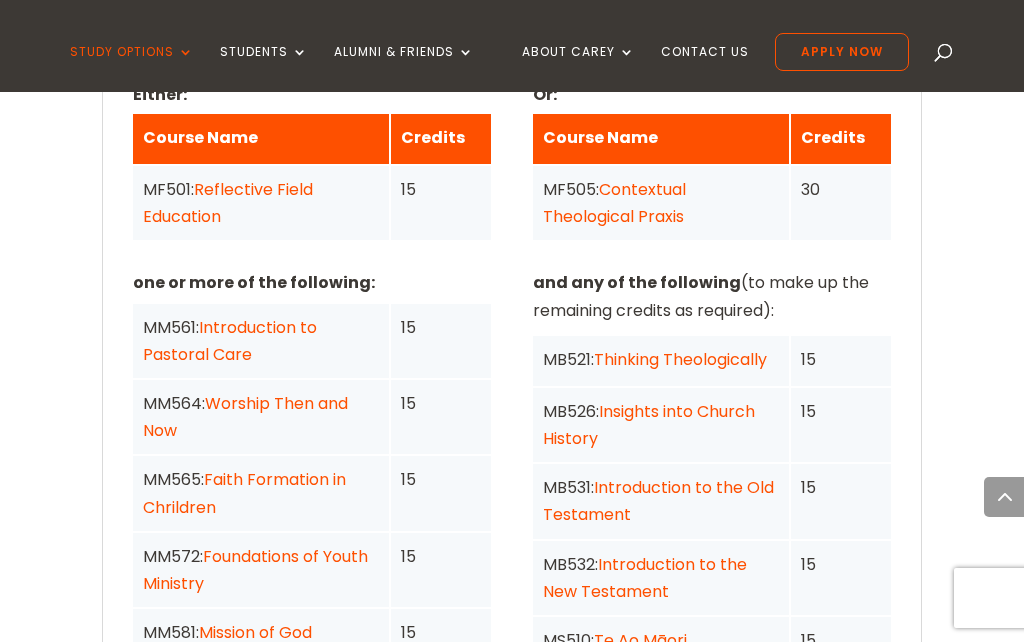 click on "Introduction to Pastoral Care" at bounding box center [230, 341] 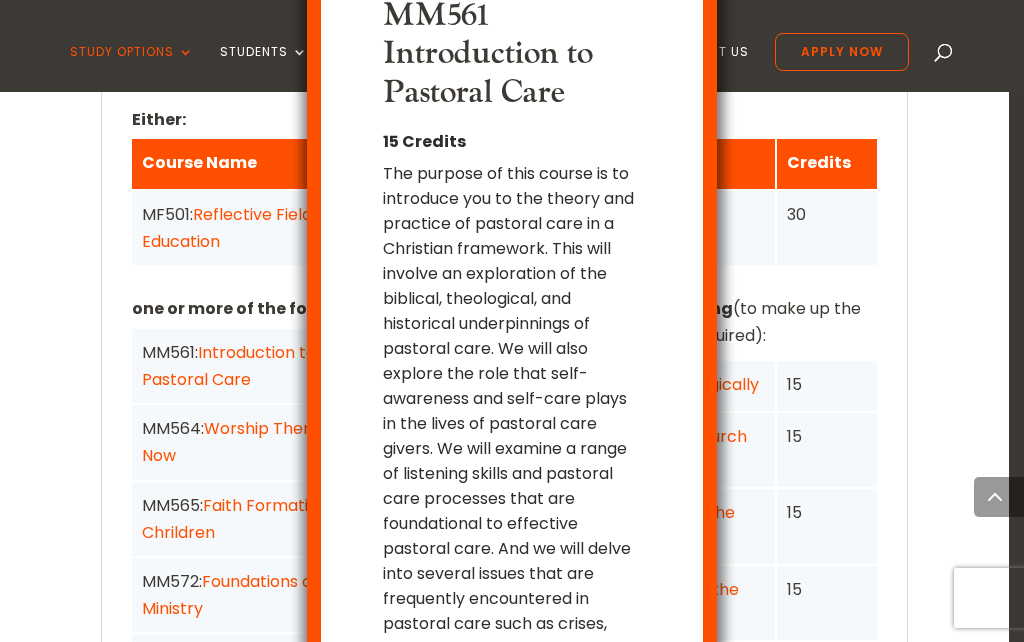 scroll, scrollTop: 57, scrollLeft: 0, axis: vertical 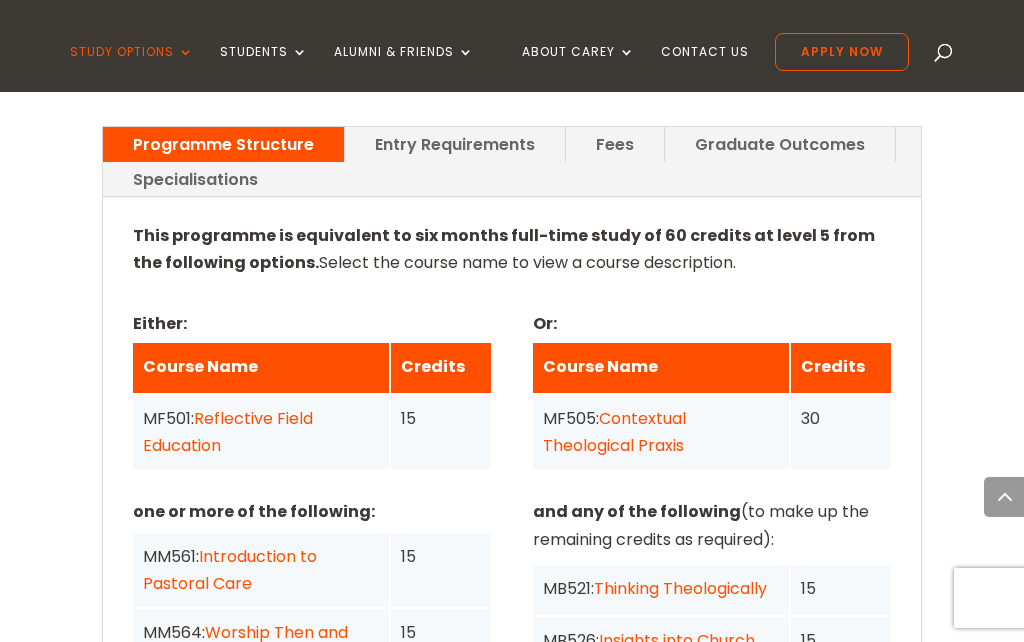 click on "Fees" at bounding box center (615, 144) 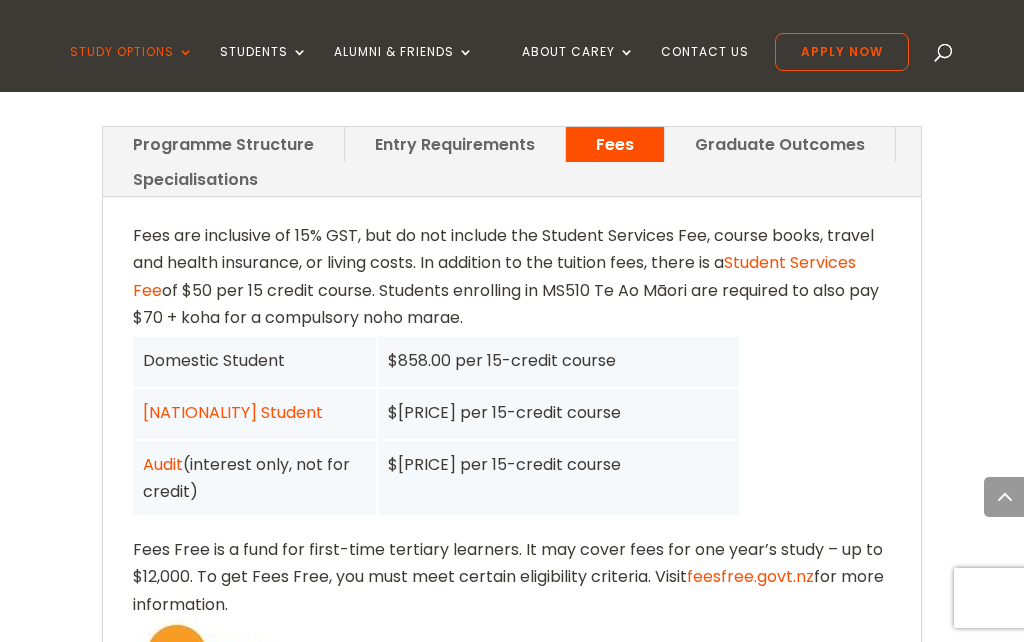 scroll, scrollTop: 1497, scrollLeft: 0, axis: vertical 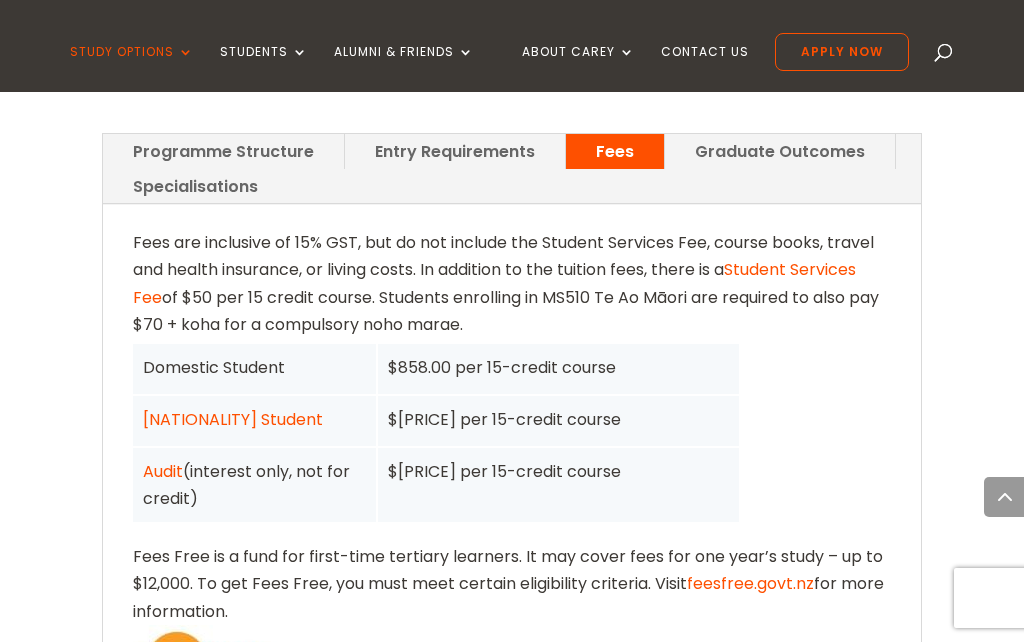 click on "Graduate Outcomes" at bounding box center (780, 151) 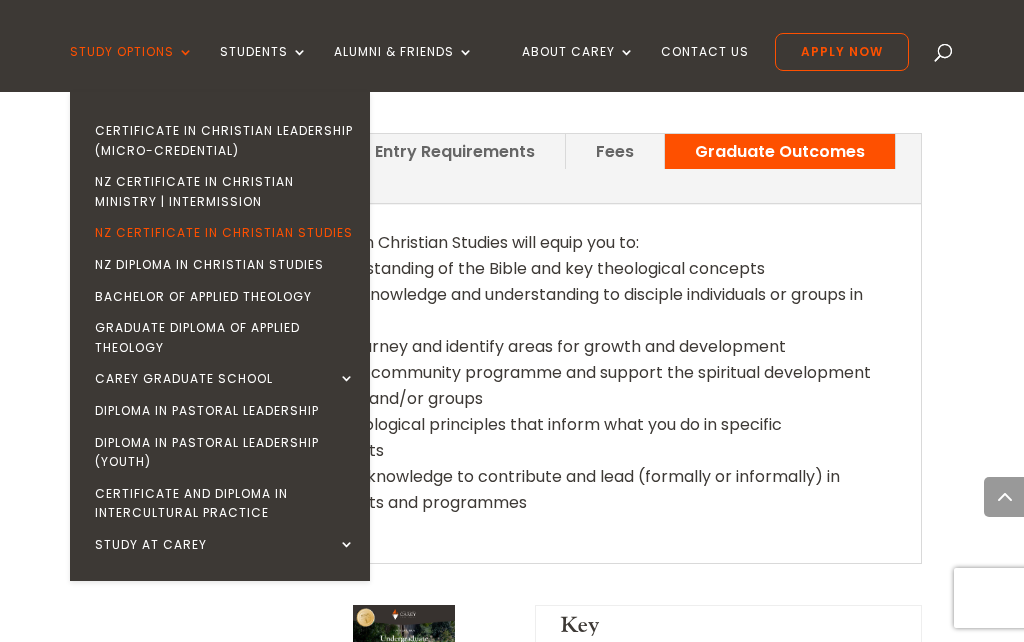 click on "NZ Diploma in Christian Studies" at bounding box center [225, 265] 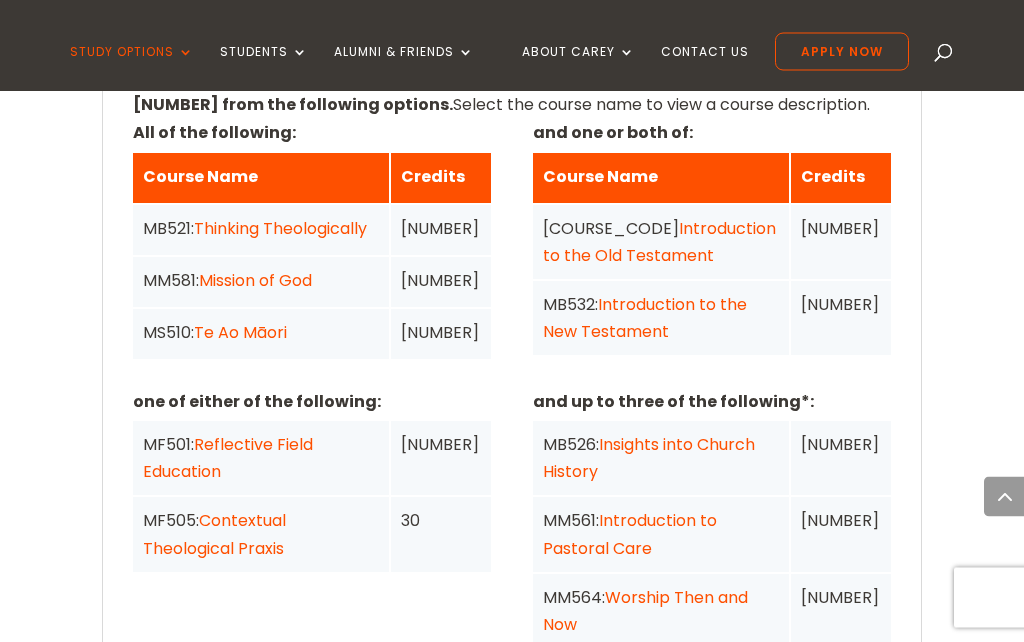 scroll, scrollTop: 1627, scrollLeft: 0, axis: vertical 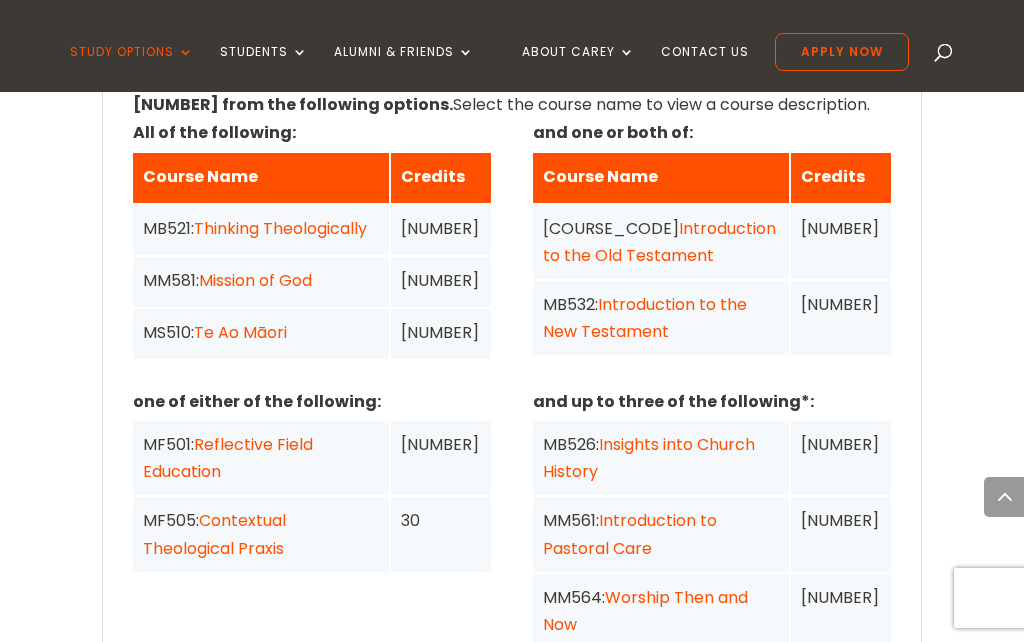 click on "Te Ao Māori" at bounding box center (240, 332) 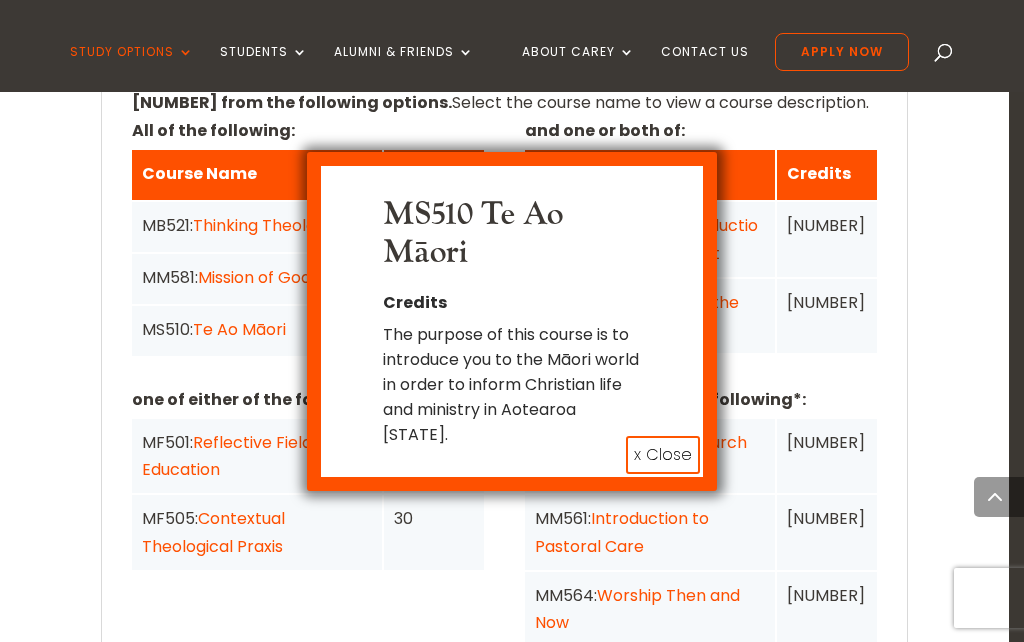 click on "x Close" at bounding box center [663, 455] 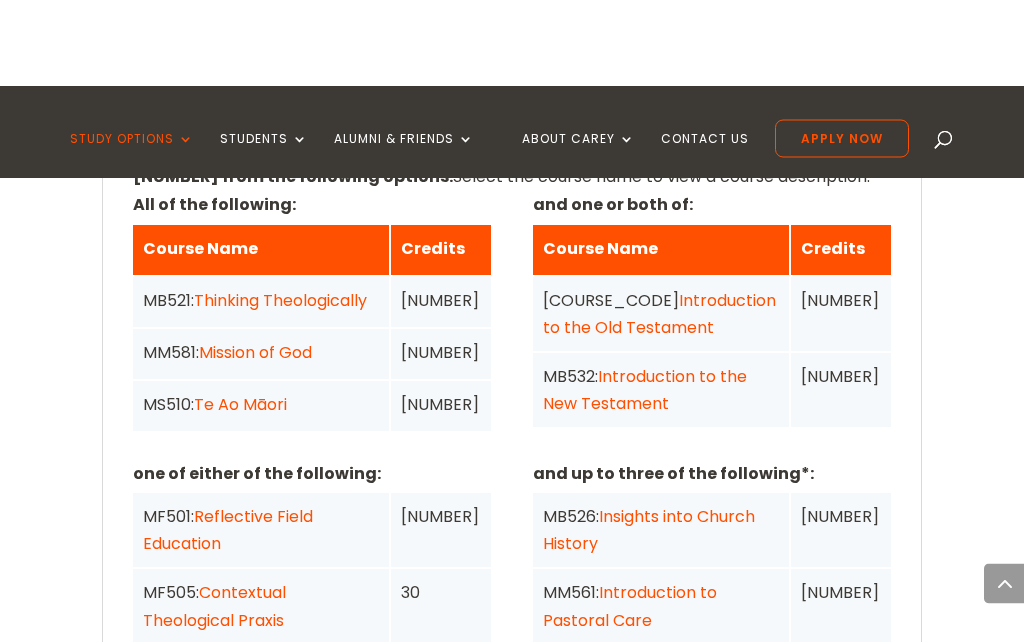 scroll, scrollTop: 1525, scrollLeft: 0, axis: vertical 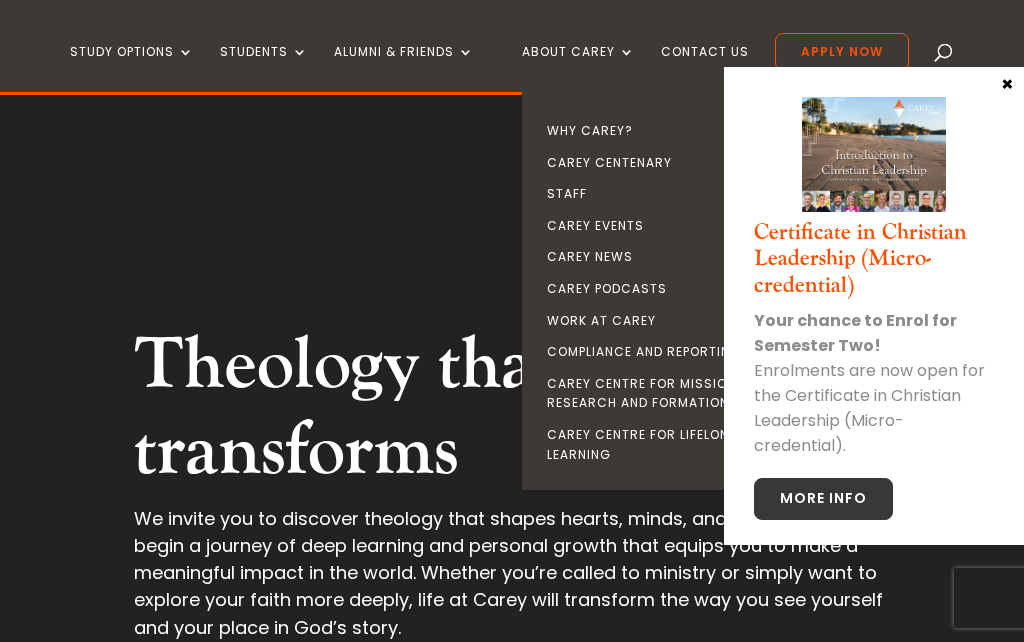click on "Why Carey?" at bounding box center [677, 131] 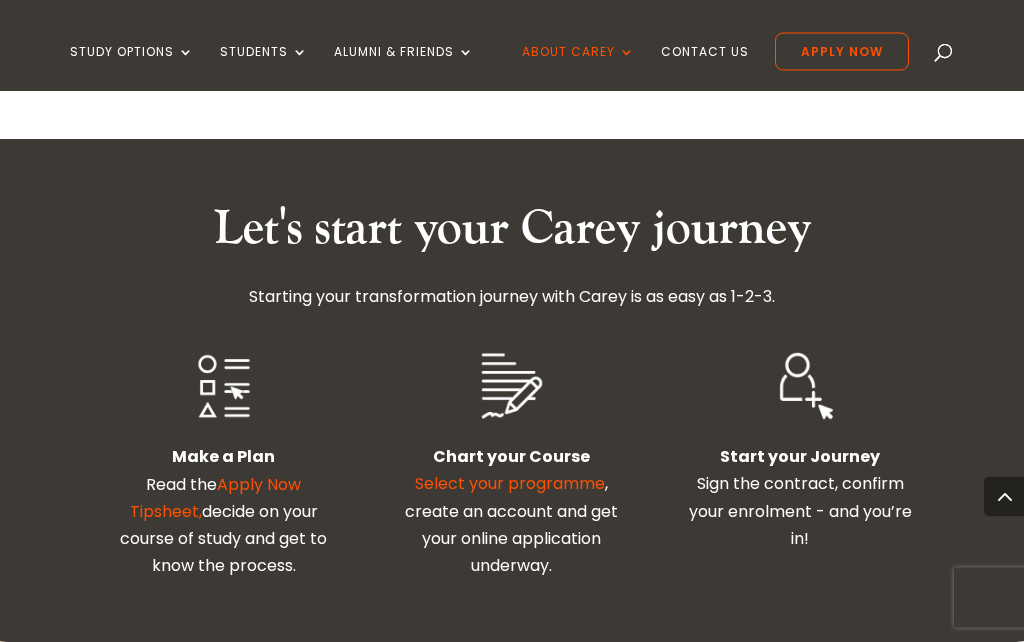 scroll, scrollTop: 3272, scrollLeft: 0, axis: vertical 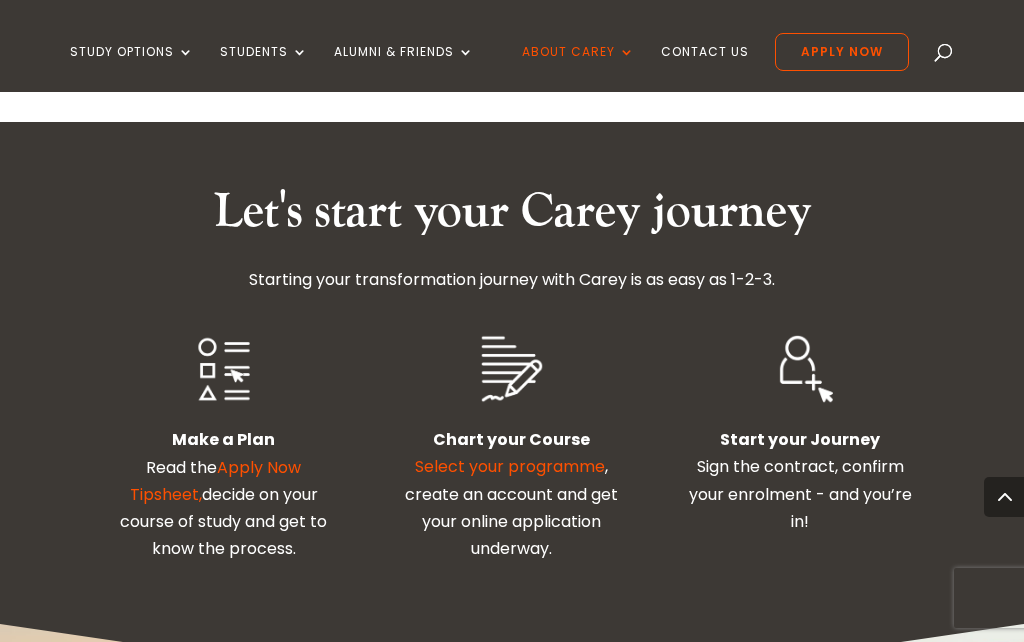 click on "Apply Now Tipsheet," at bounding box center [216, 481] 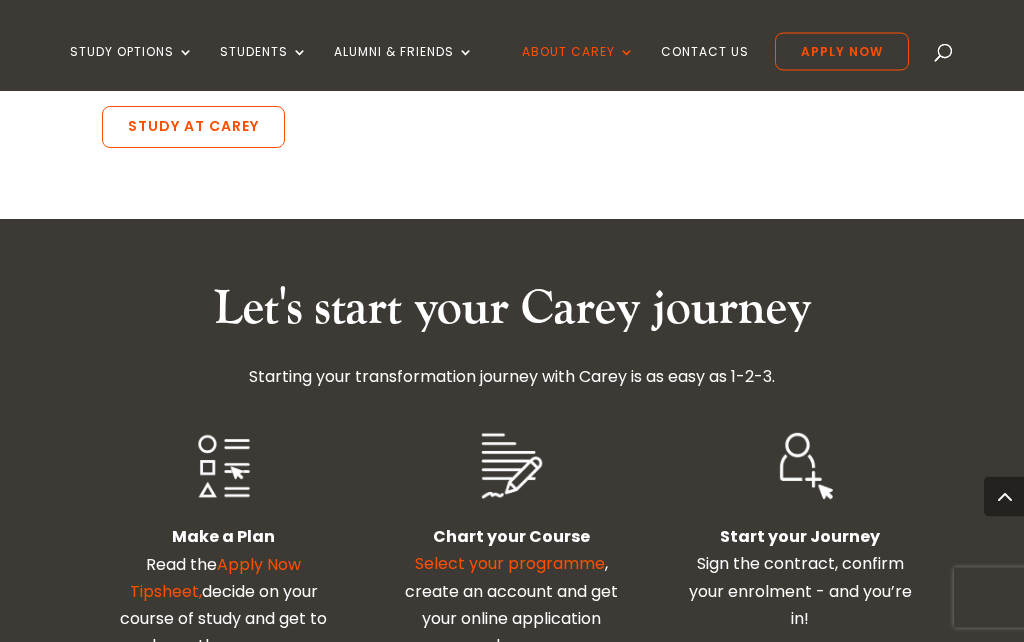 scroll, scrollTop: 3136, scrollLeft: 0, axis: vertical 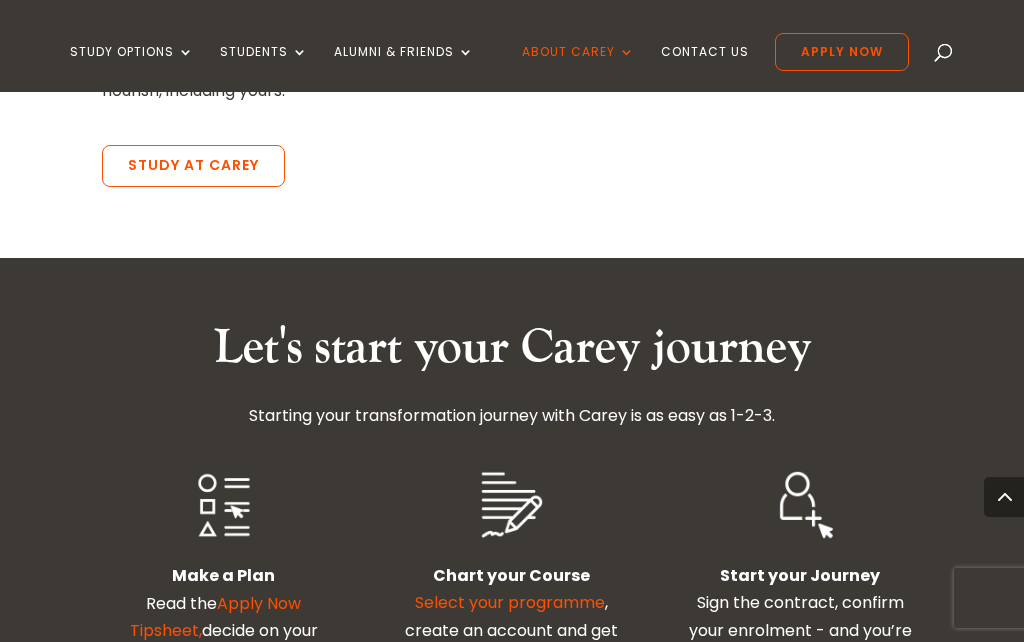 click on "Contact Us" at bounding box center (705, 68) 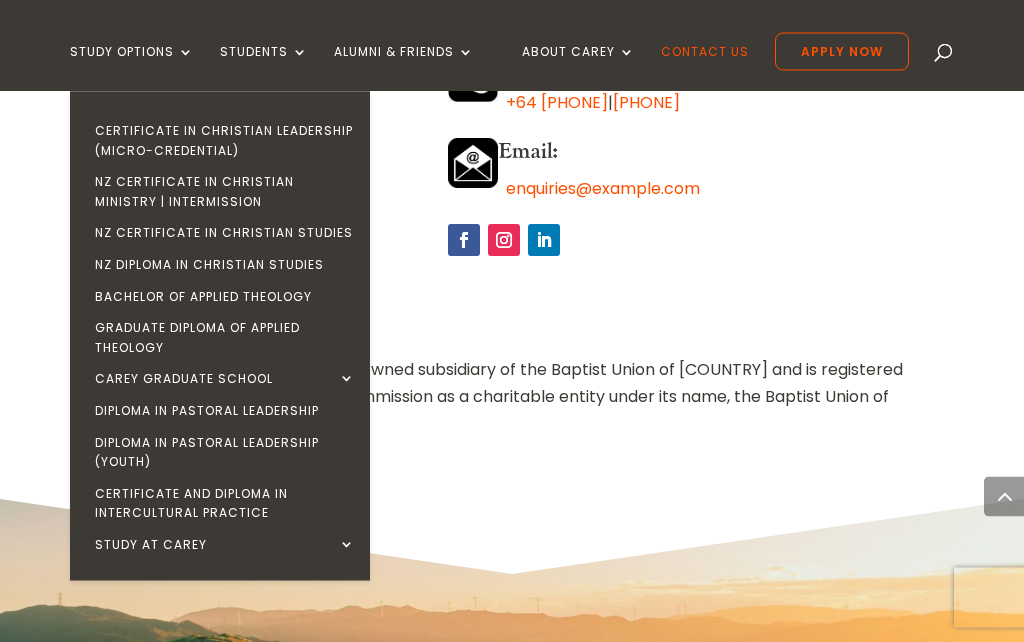 scroll, scrollTop: 2001, scrollLeft: 0, axis: vertical 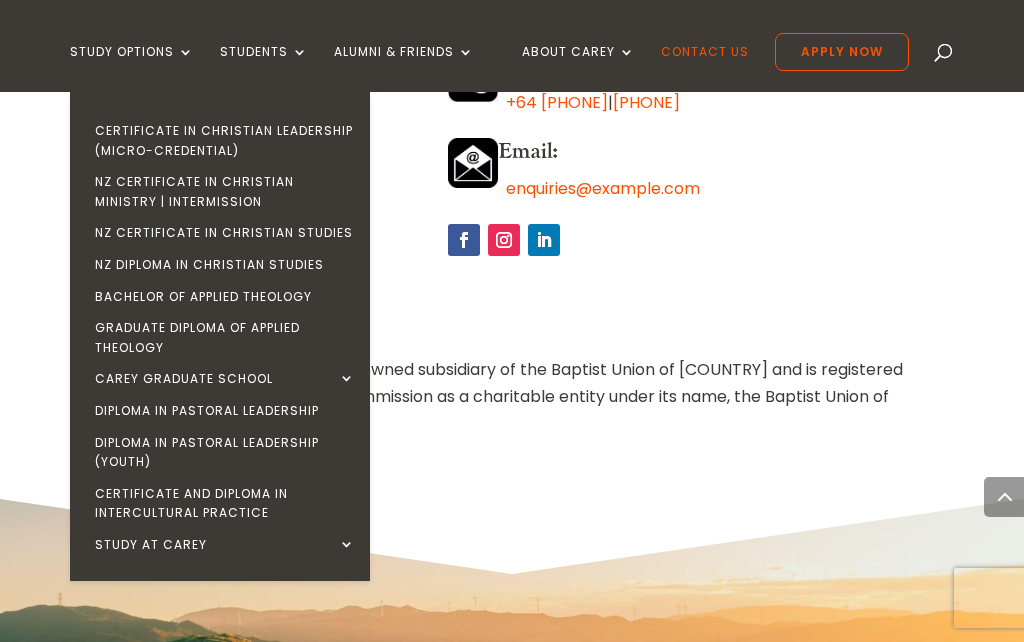 click on "Graduate Diploma of Applied Theology" at bounding box center [225, 337] 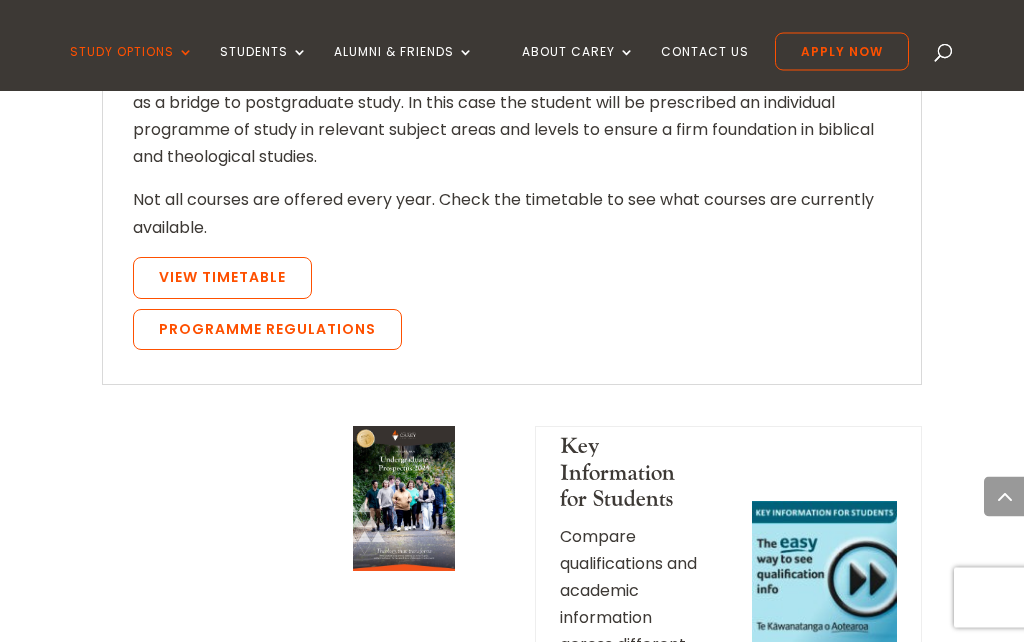 scroll, scrollTop: 2248, scrollLeft: 0, axis: vertical 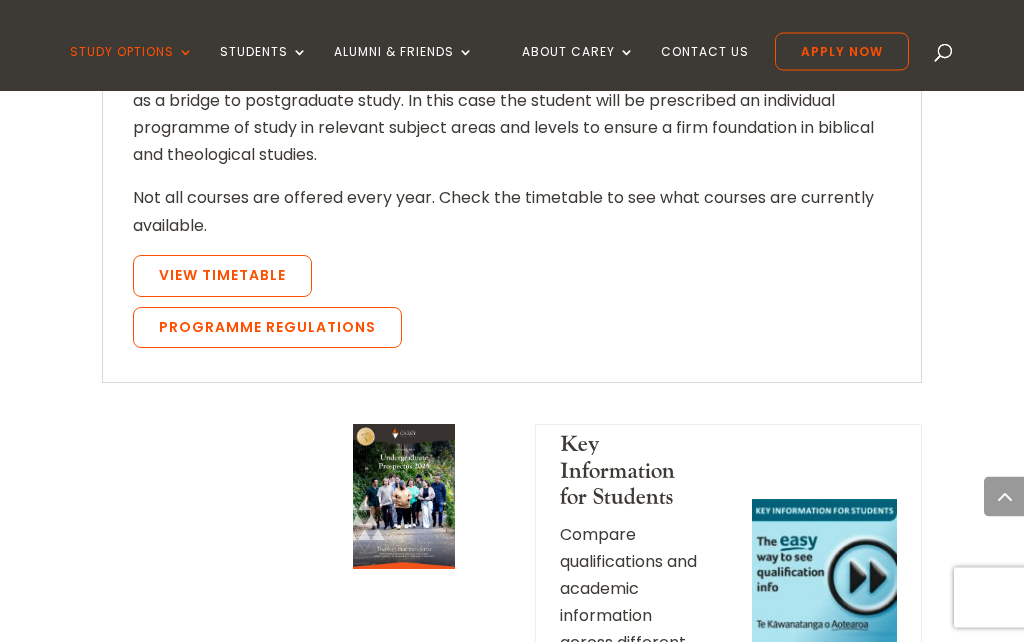 click on "View Timetable" at bounding box center (222, 277) 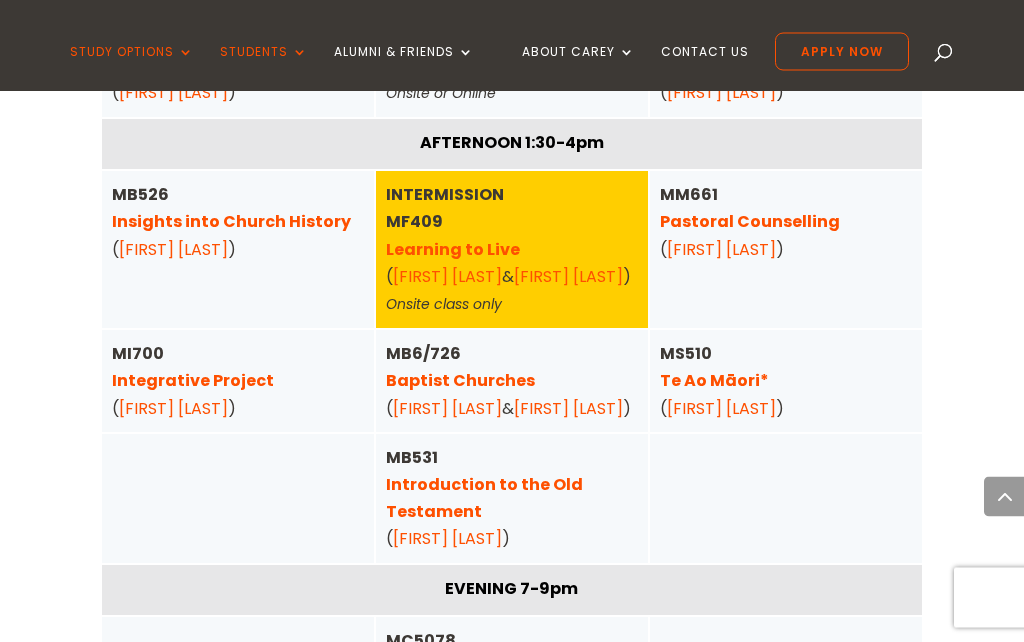 scroll, scrollTop: 3460, scrollLeft: 0, axis: vertical 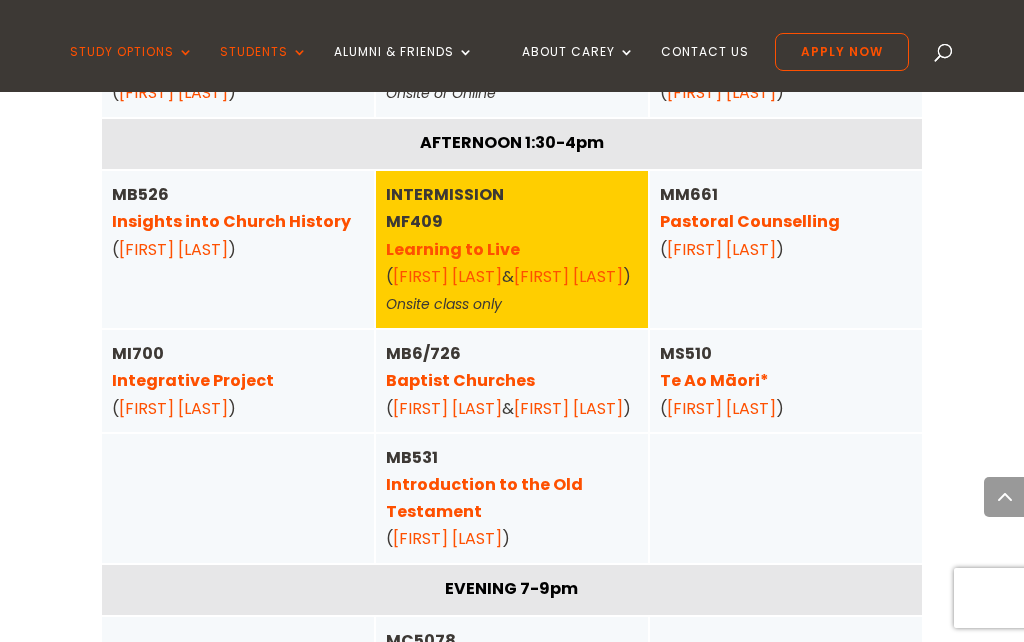 click on "Pastoral Counselling" at bounding box center [750, 221] 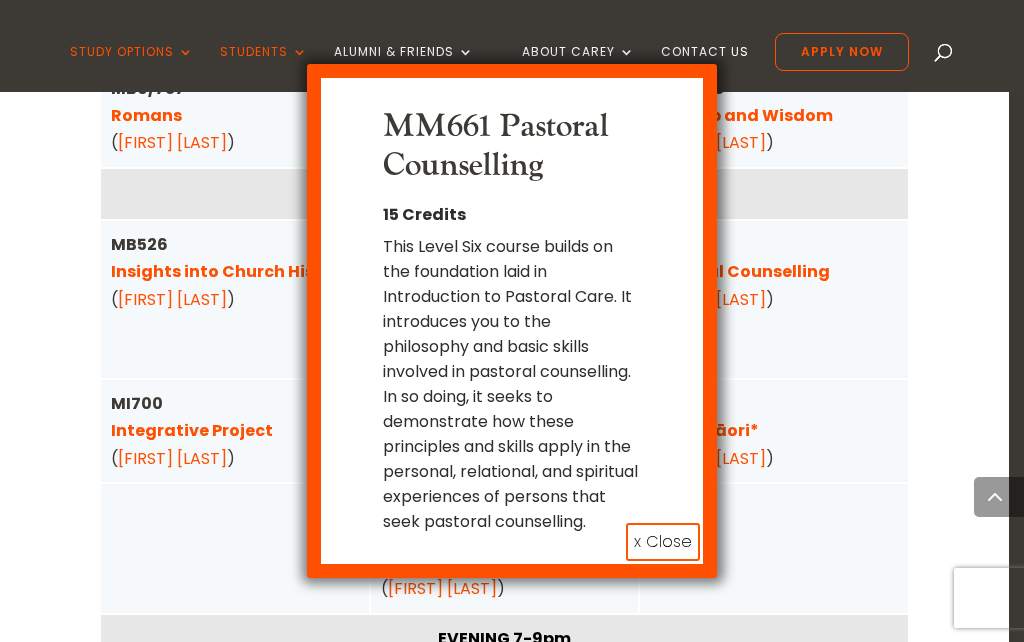 click on "MM661 Pastoral Counselling
This Level Six course builds on the foundation laid in Introduction to Pastoral Care. It introduces you to the philosophy and basic skills involved in pastoral counselling. In so doing, it seeks to demonstrate how these principles and skills apply in the personal, relational, and spiritual experiences of persons that seek pastoral counselling. 15 Credits" at bounding box center [512, 321] 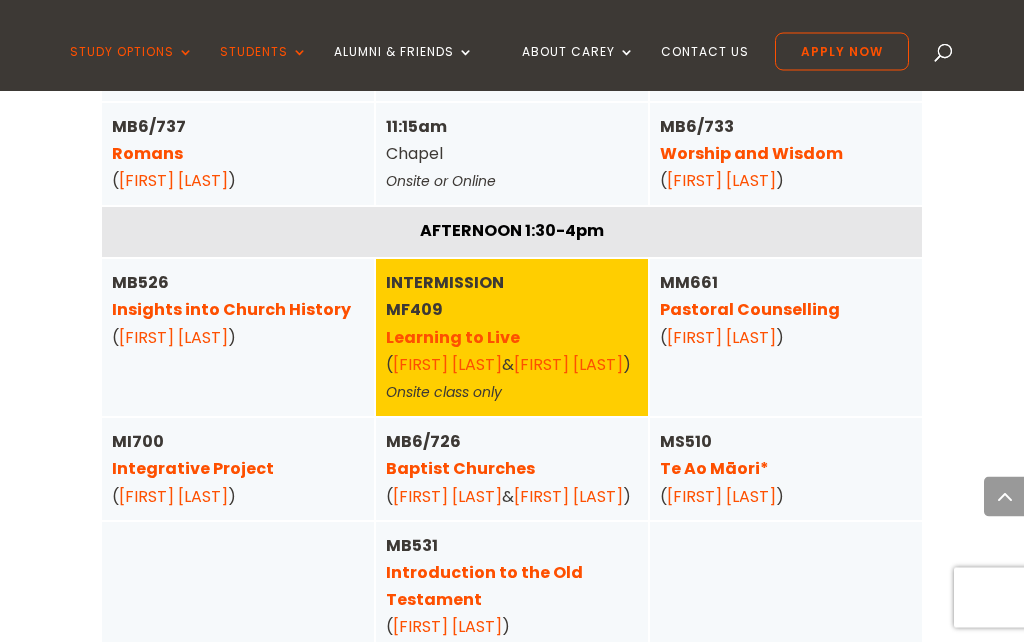 scroll, scrollTop: 3372, scrollLeft: 0, axis: vertical 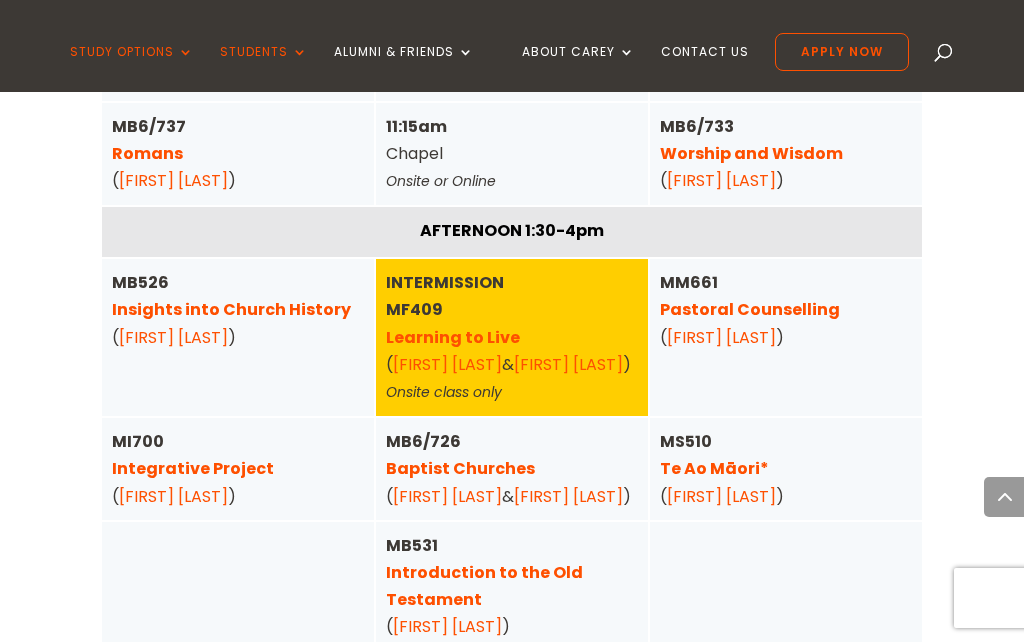 click on "Integrative Project" at bounding box center [193, 468] 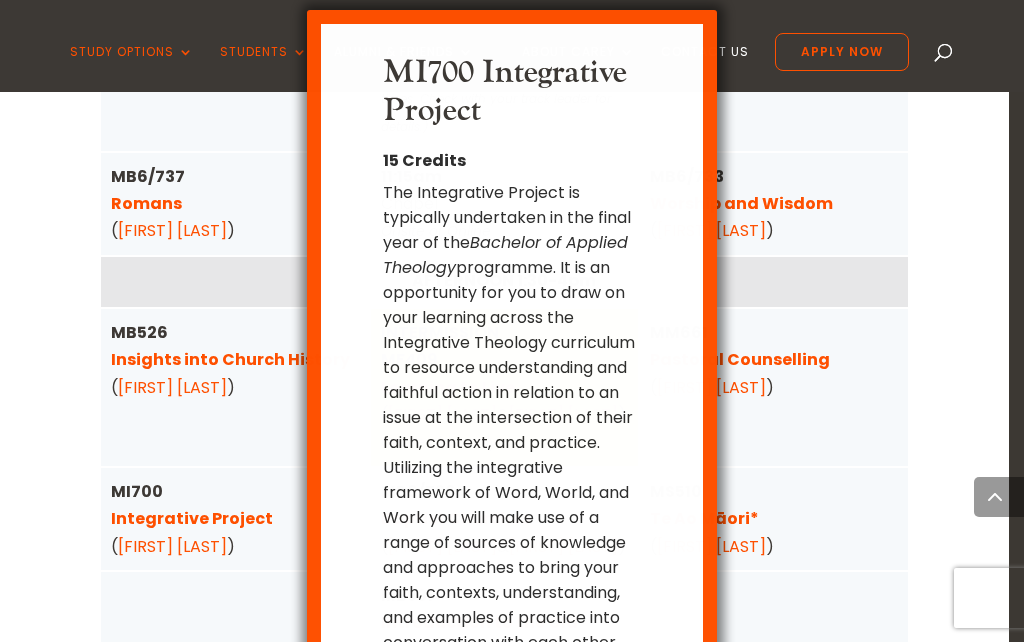 scroll, scrollTop: 54, scrollLeft: 0, axis: vertical 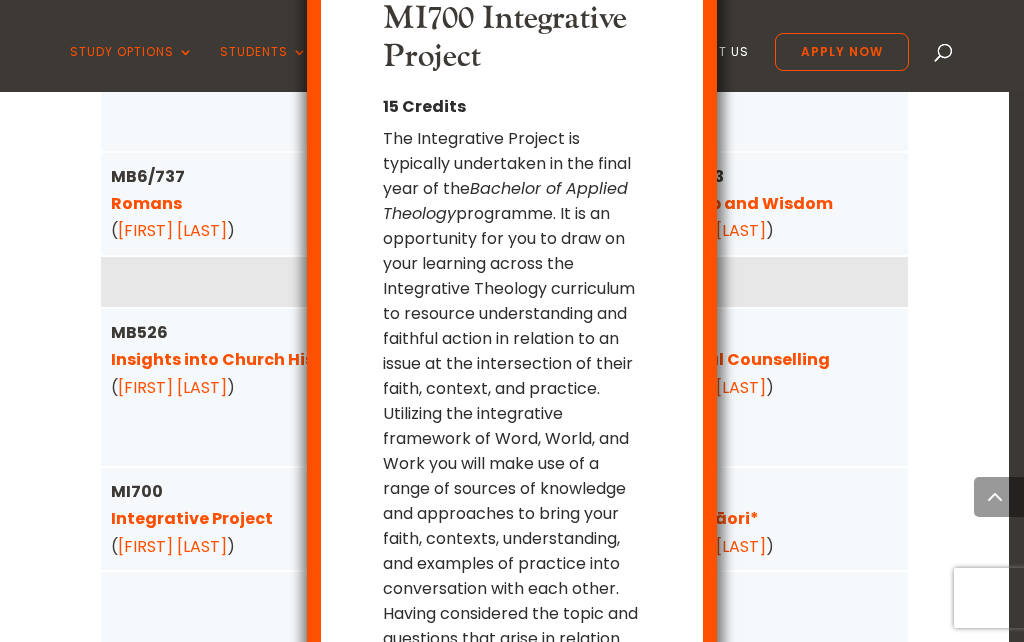 click on "MI700 Integrative Project
15 Credits
The Integrative Project is typically undertaken in the final year of the  Bachelor of Applied Theology  programme. It is an opportunity for you to draw on your learning across the Integrative Theology curriculum to resource understanding and faithful action in relation to an issue at the intersection of their faith, context, and practice. Utilizing the integrative framework of Word, World, and Work you will make use of a range of sources of knowledge and approaches to bring your faith, contexts, understanding, and examples of practice into conversation with each other. Having considered the topic and questions that arise in relation to it from within each of those areas, you will develop a Christian response to the issue that demonstrates attentiveness to faith, context, and practice." at bounding box center (512, 321) 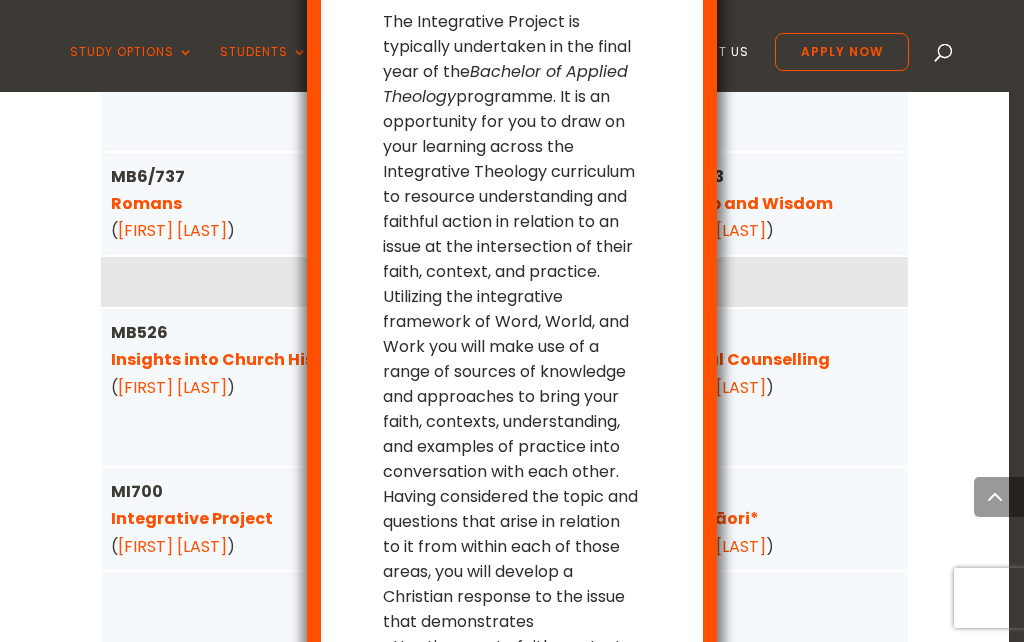 scroll, scrollTop: 169, scrollLeft: 0, axis: vertical 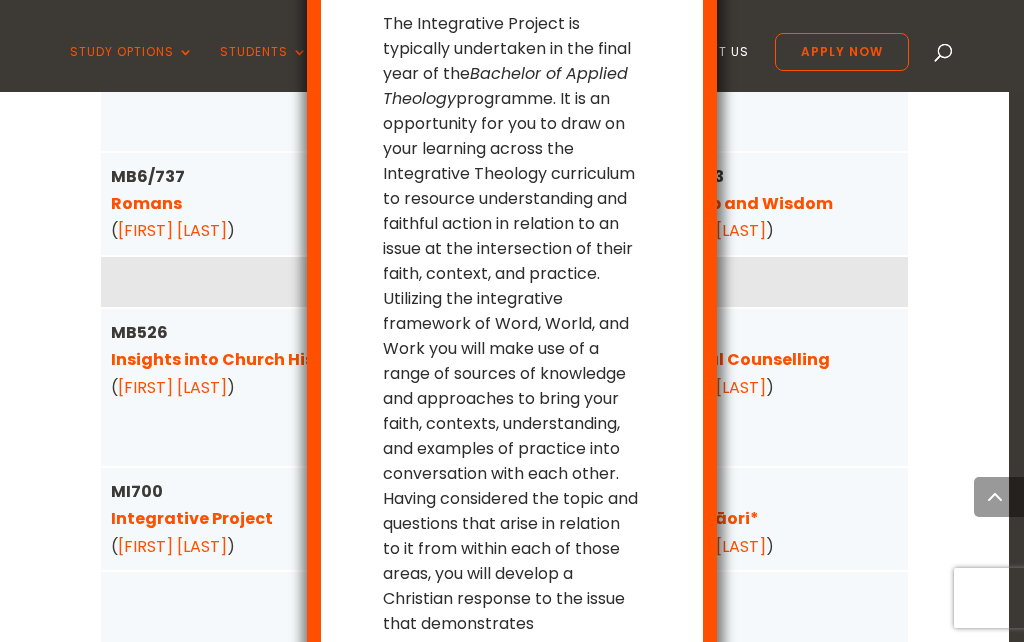 click on "x Close" at bounding box center [663, 694] 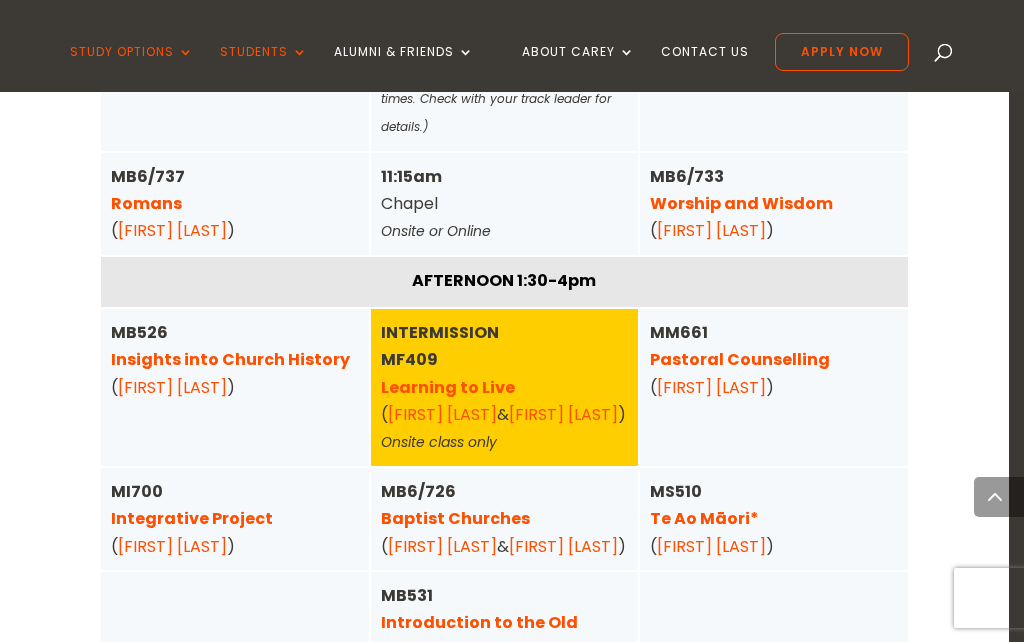 scroll, scrollTop: 0, scrollLeft: 0, axis: both 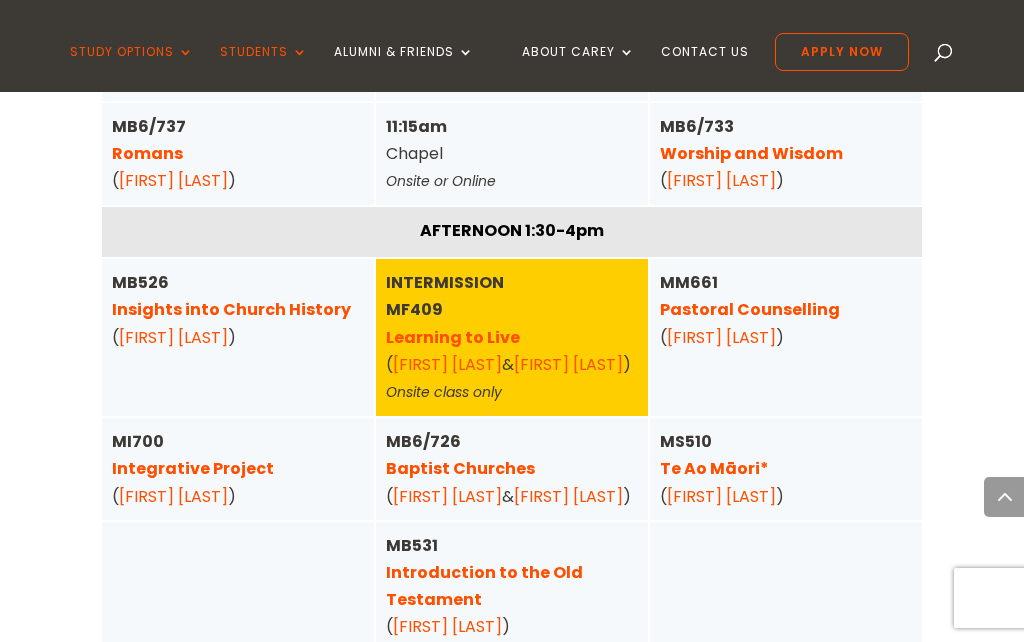 click on "Insights into Church History" at bounding box center (231, 309) 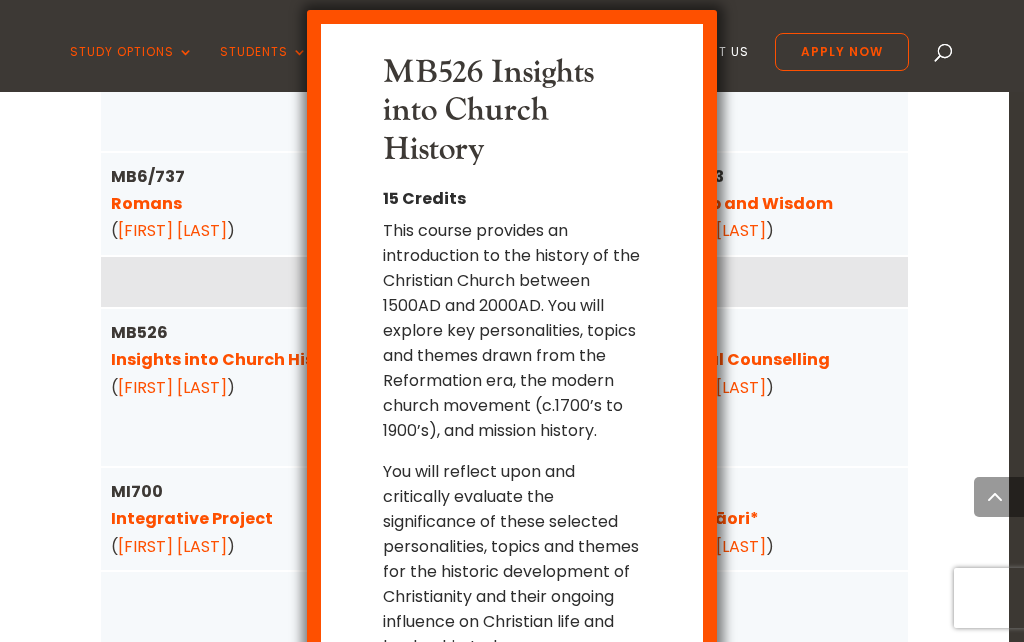 click on "x Close" at bounding box center (663, 667) 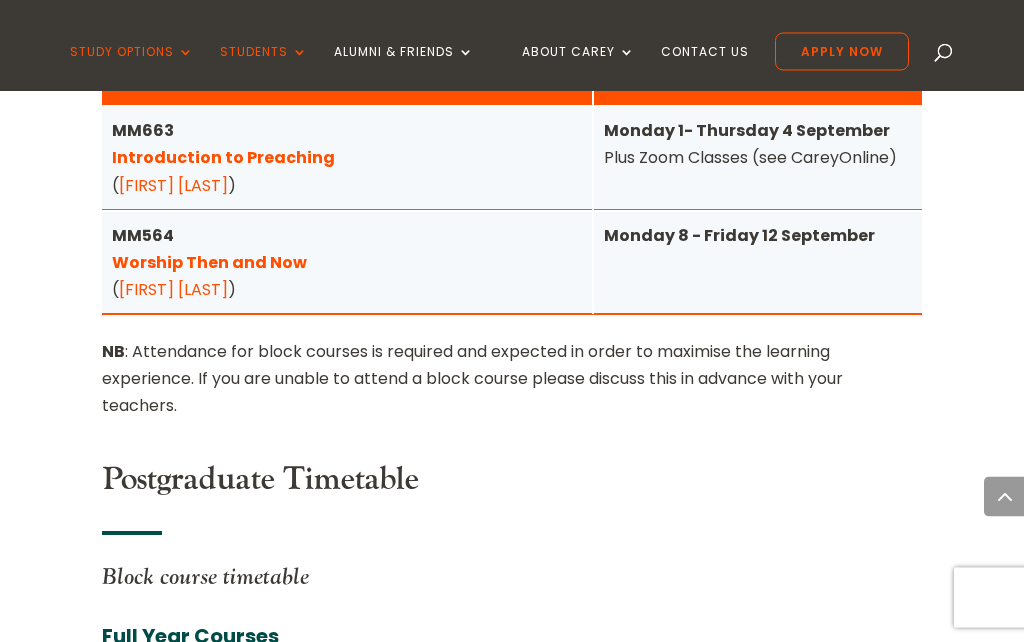 scroll, scrollTop: 4801, scrollLeft: 0, axis: vertical 